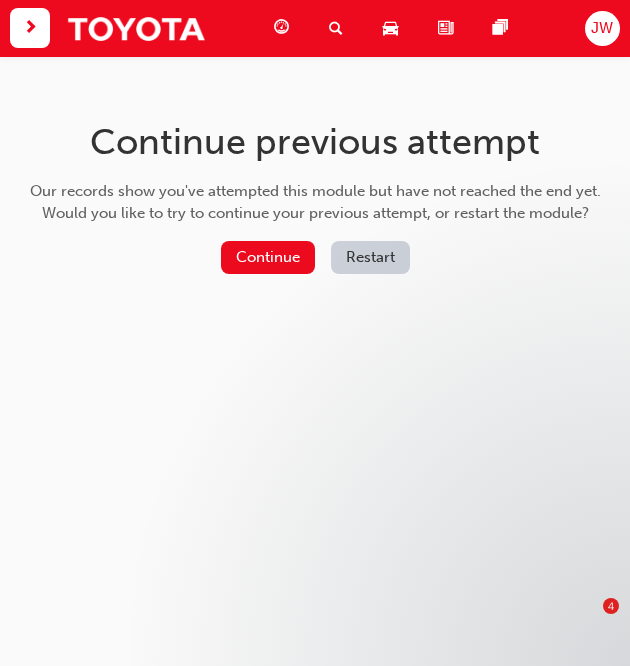 scroll, scrollTop: 0, scrollLeft: 0, axis: both 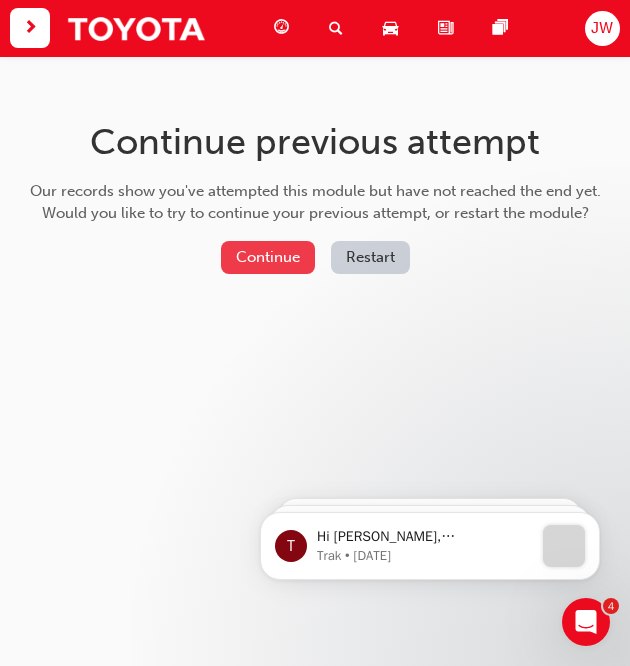 click on "Continue" at bounding box center (268, 257) 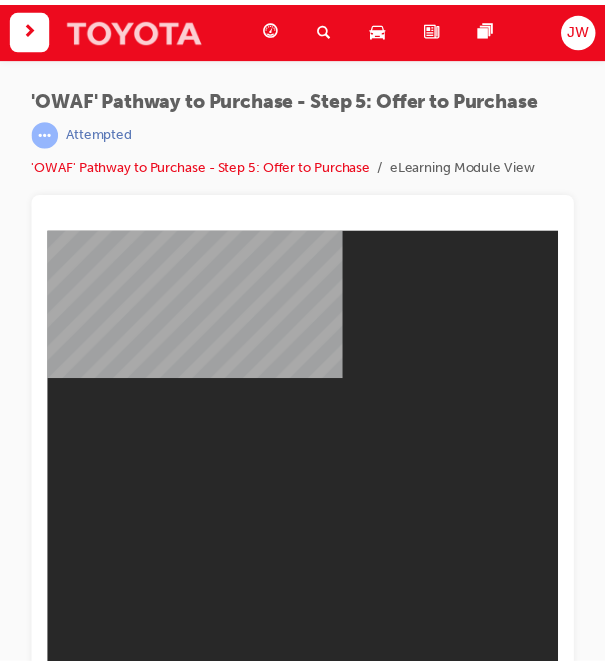 scroll, scrollTop: 0, scrollLeft: 0, axis: both 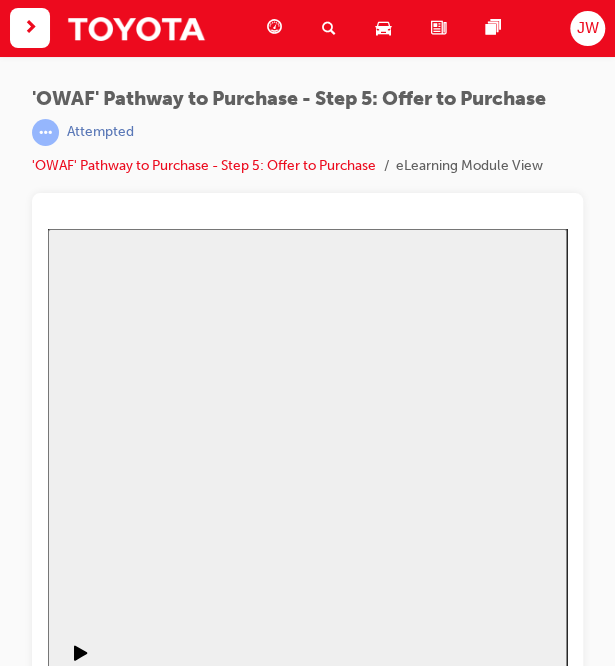 click on "Resume" at bounding box center [86, 5953] 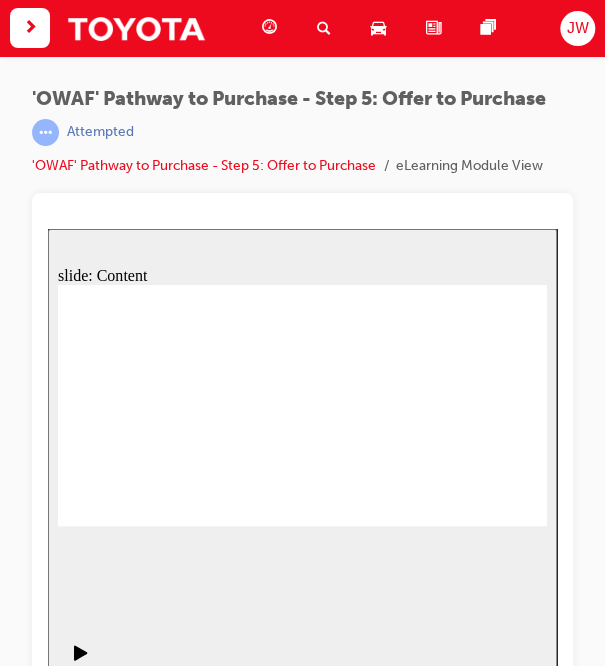 scroll, scrollTop: 26, scrollLeft: 0, axis: vertical 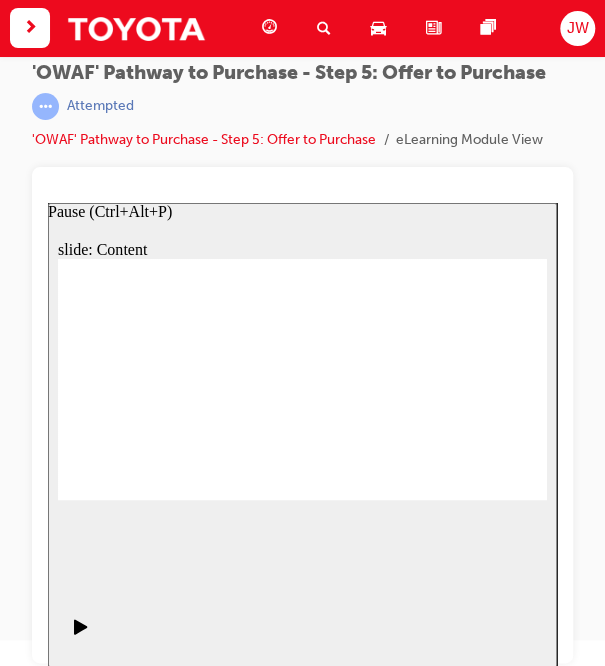click 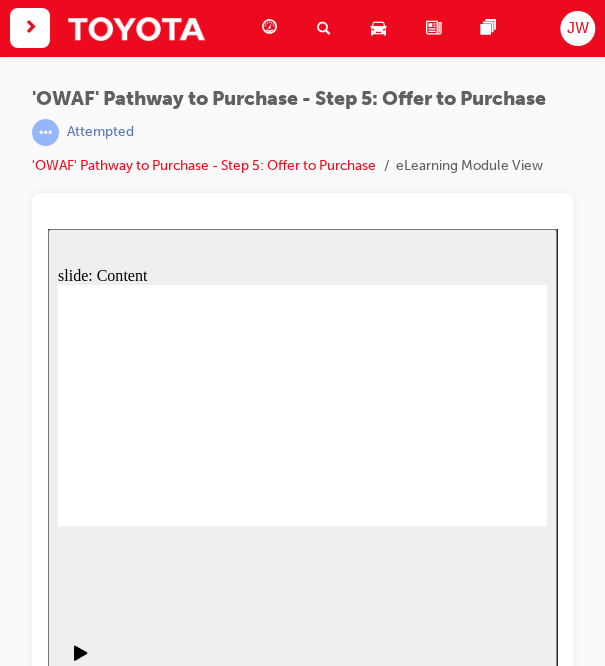 scroll, scrollTop: 26, scrollLeft: 0, axis: vertical 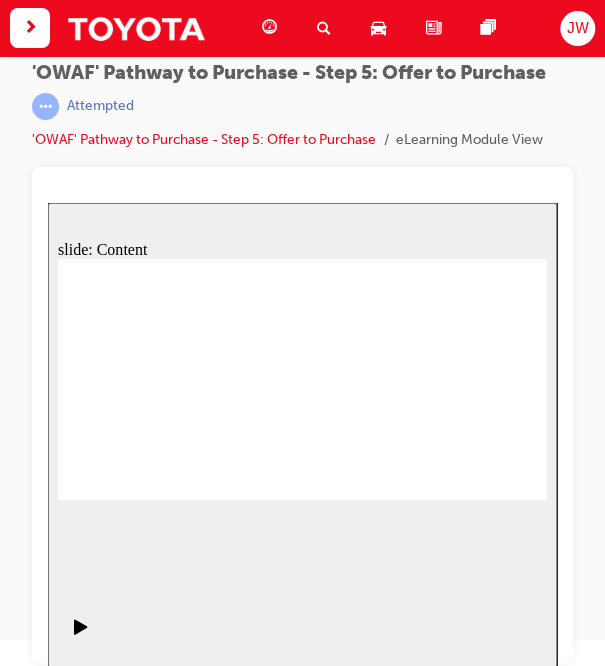 click at bounding box center [302, 3054] 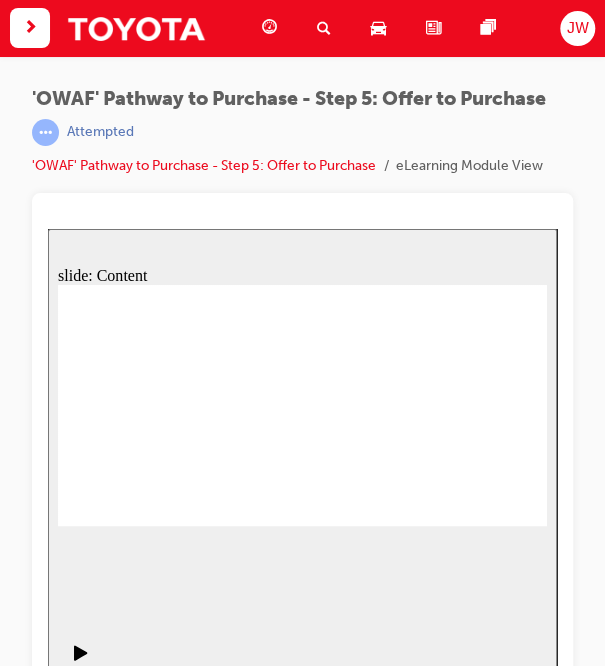 scroll, scrollTop: 26, scrollLeft: 0, axis: vertical 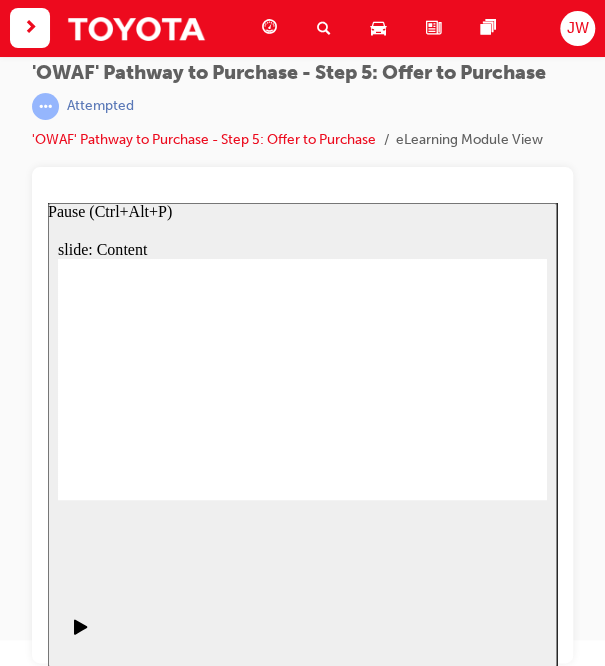 click 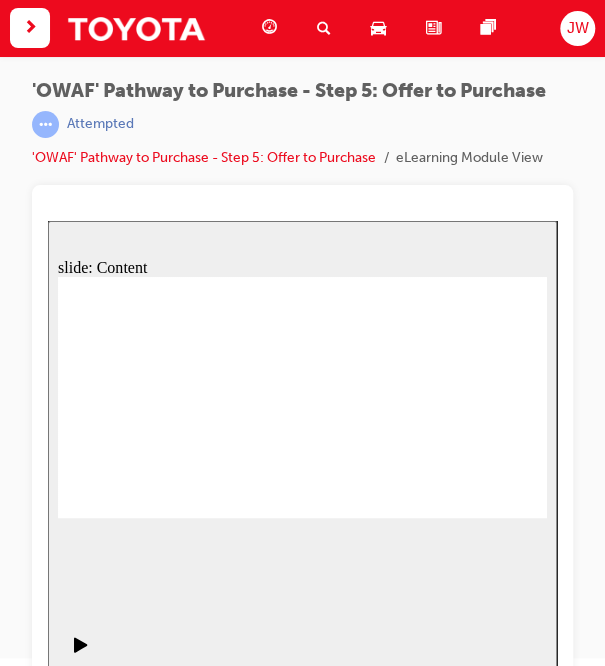 scroll, scrollTop: 0, scrollLeft: 0, axis: both 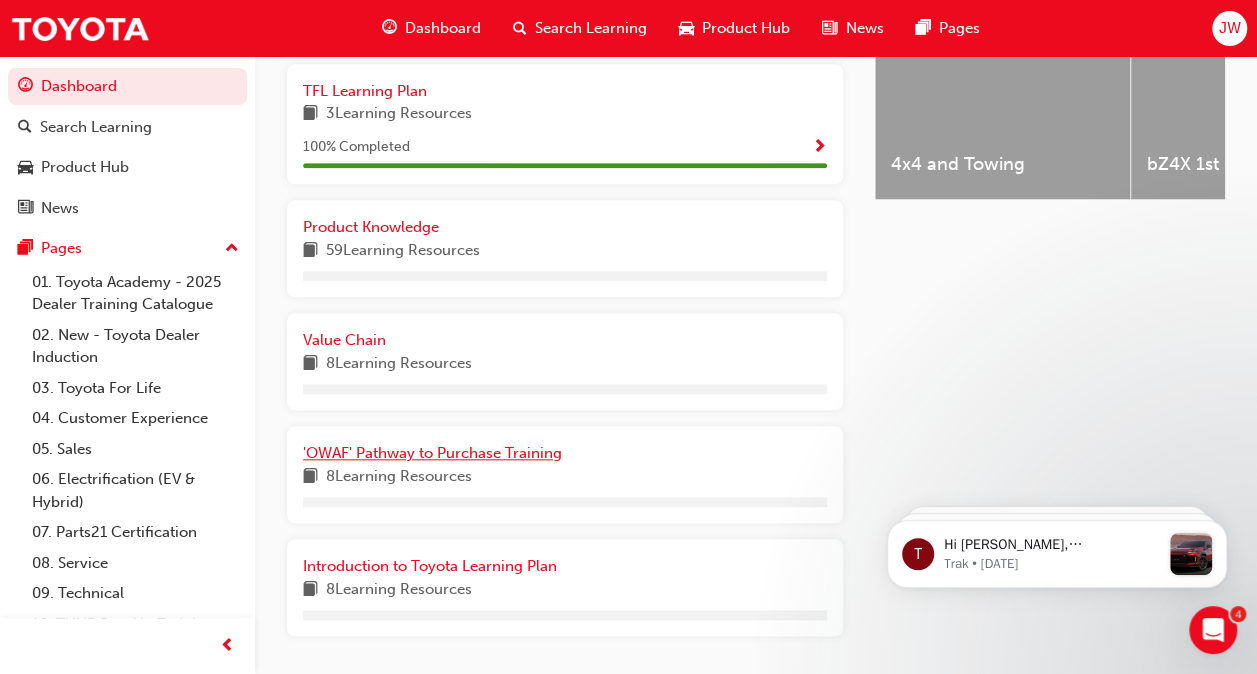 click on "'OWAF' Pathway to Purchase Training" at bounding box center (432, 453) 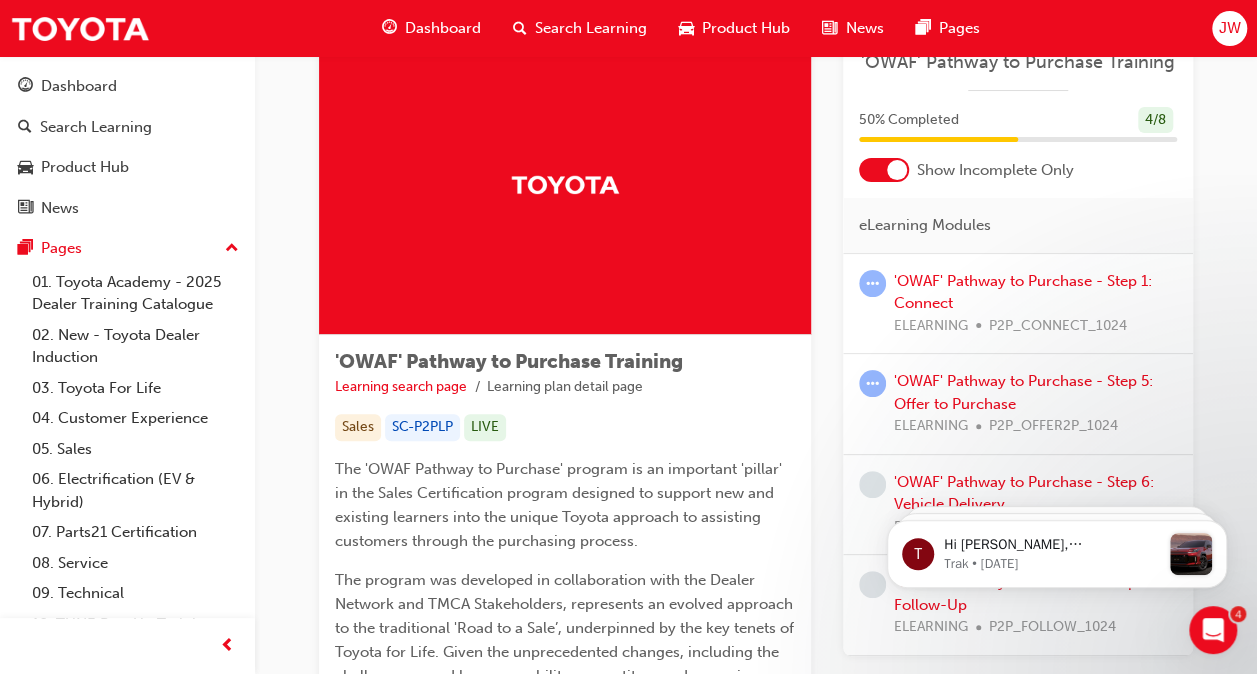 scroll, scrollTop: 100, scrollLeft: 0, axis: vertical 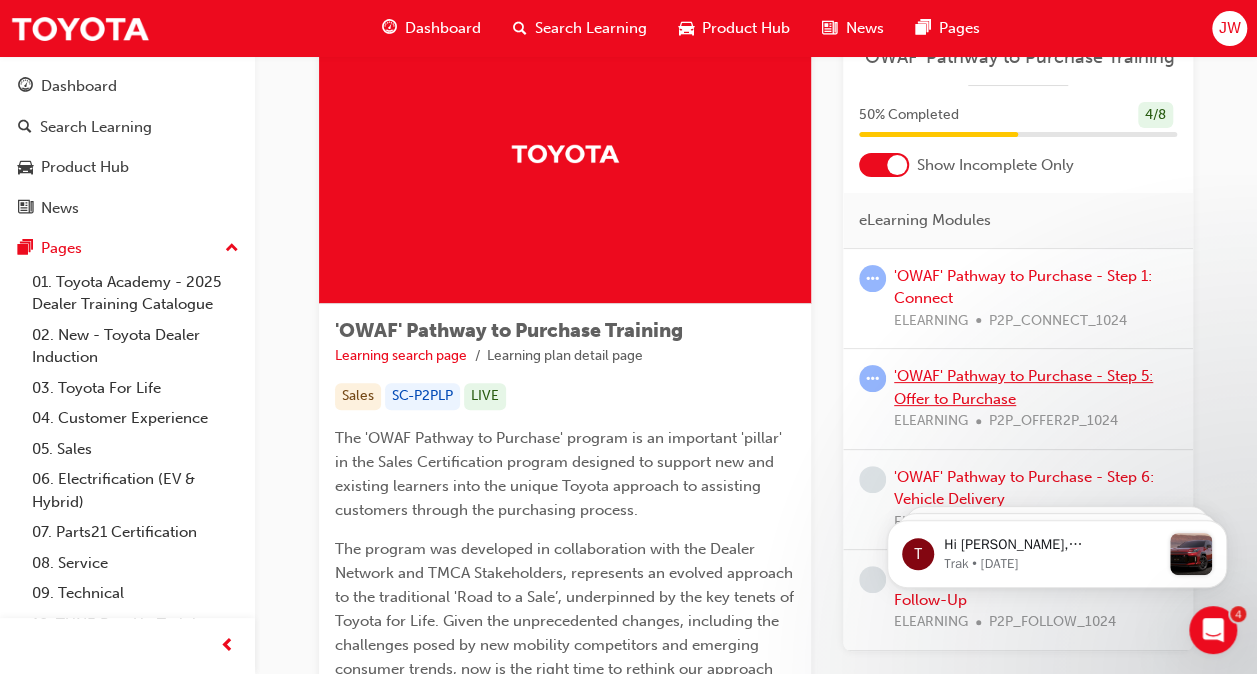 click on "'OWAF' Pathway to Purchase - Step 5: Offer to Purchase" at bounding box center (1023, 387) 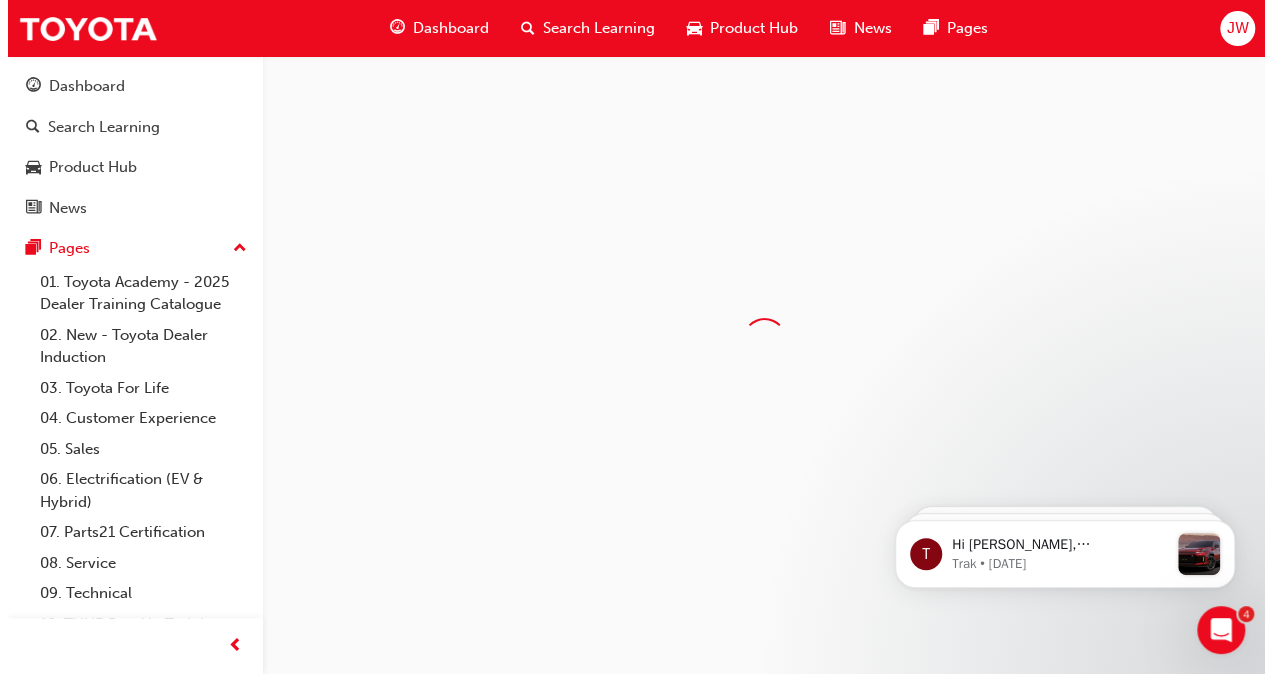 scroll, scrollTop: 0, scrollLeft: 0, axis: both 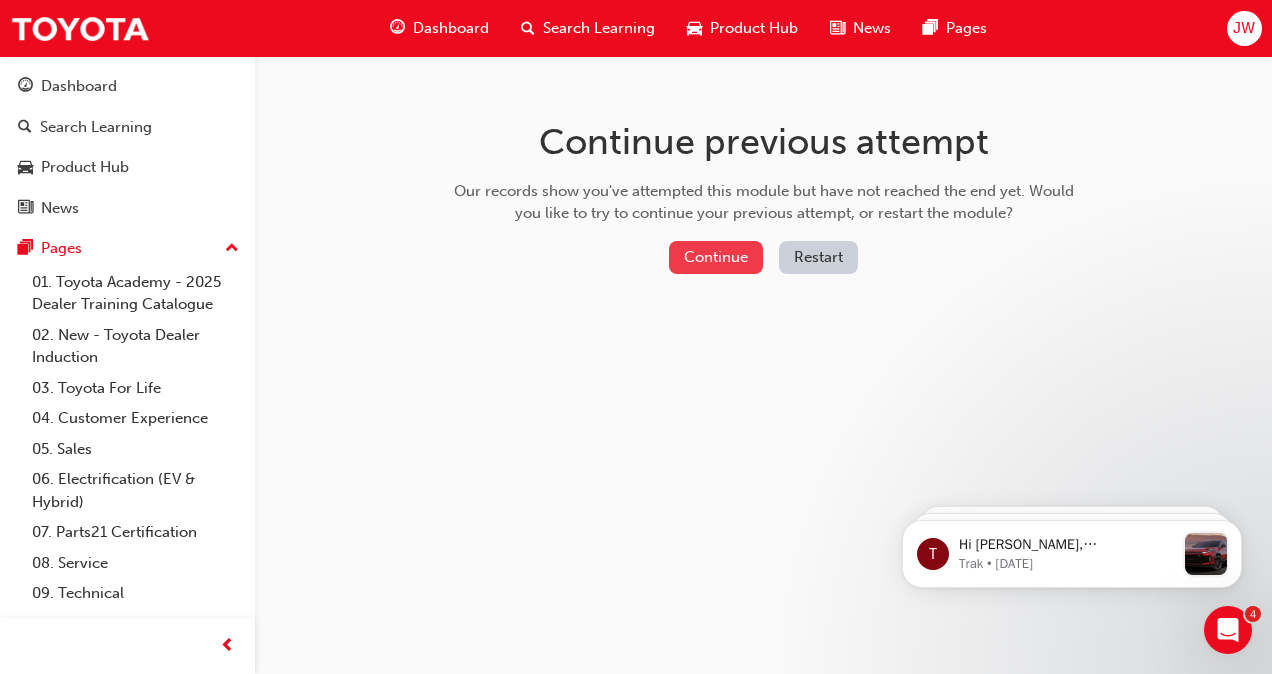 click on "Continue" at bounding box center (716, 257) 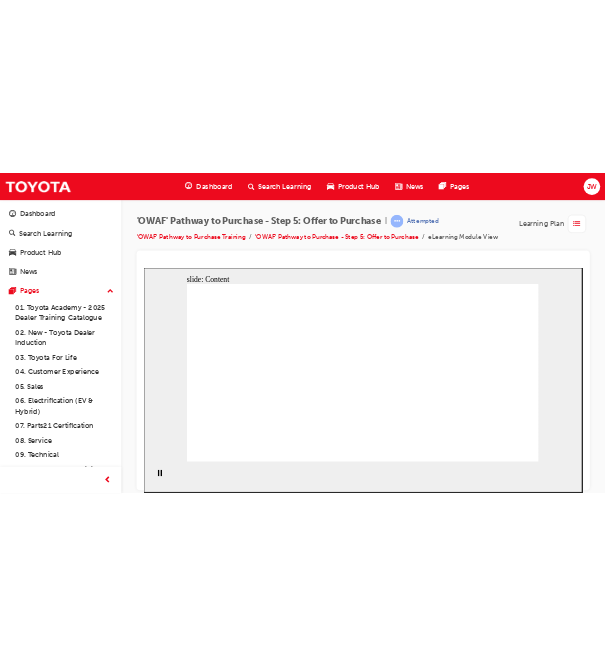 scroll, scrollTop: 0, scrollLeft: 0, axis: both 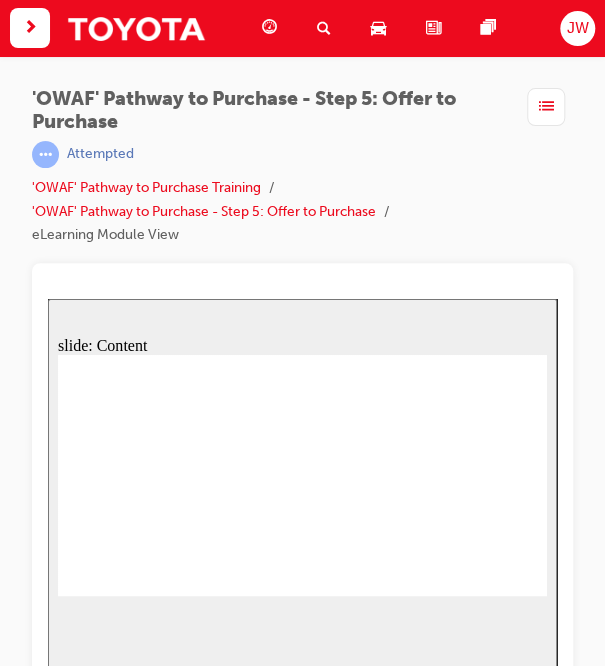 click 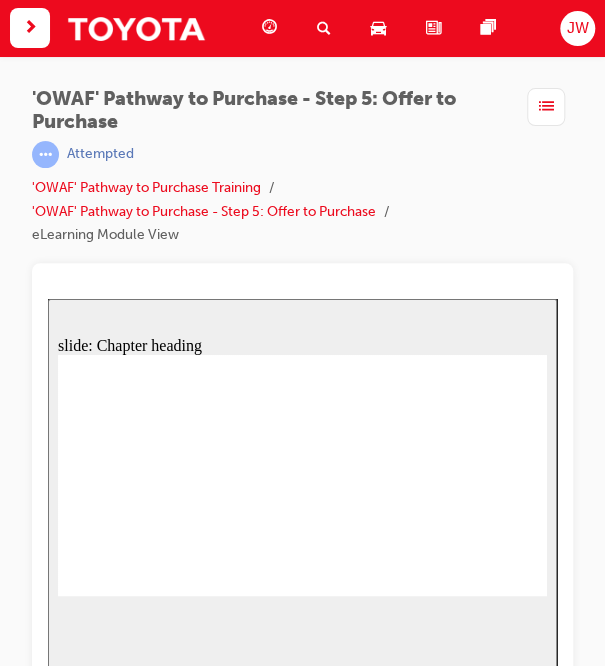 click 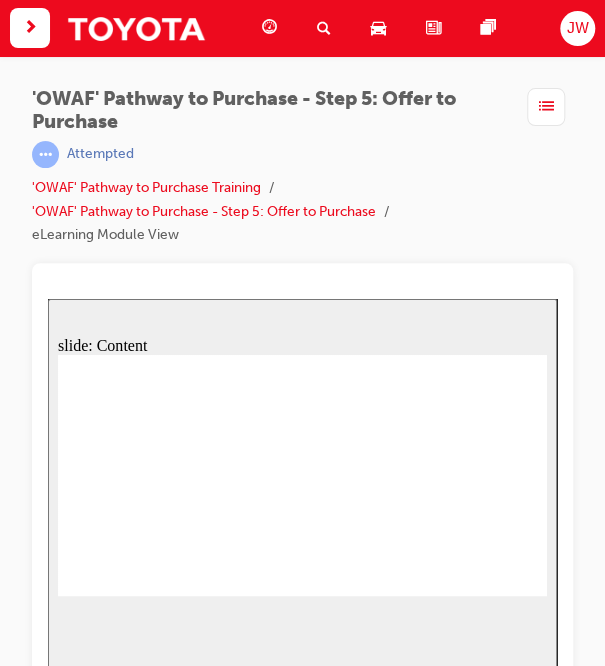 click 